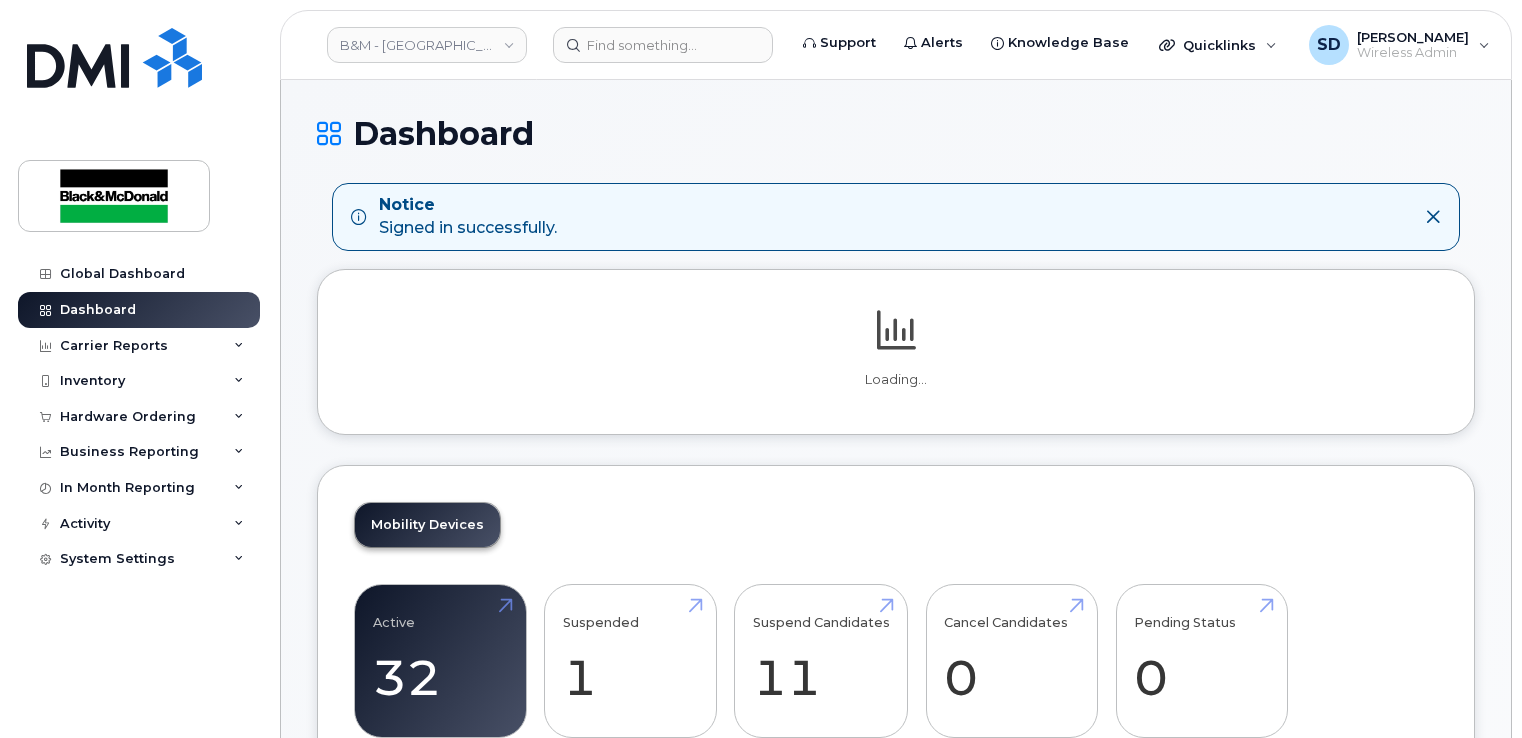 scroll, scrollTop: 0, scrollLeft: 0, axis: both 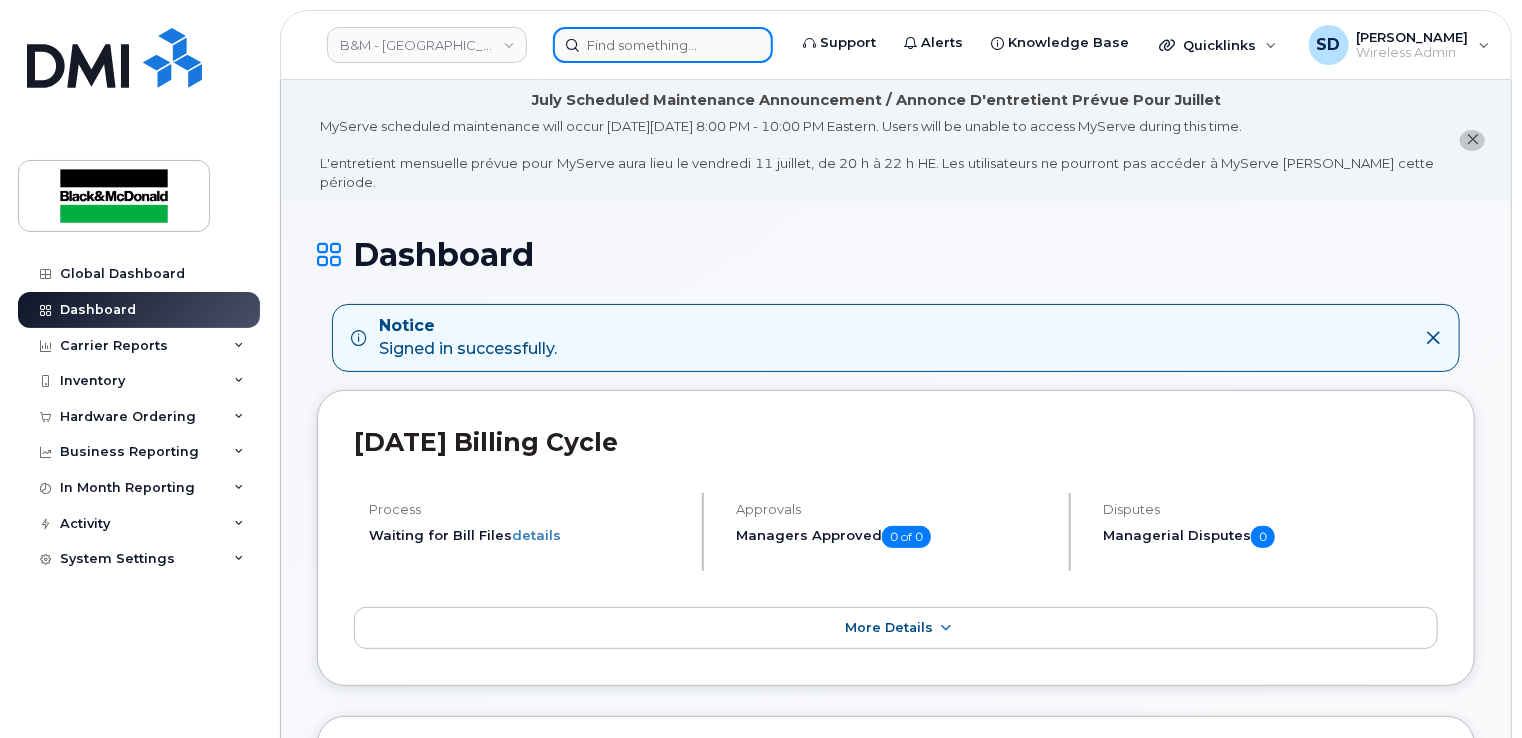 click at bounding box center (663, 45) 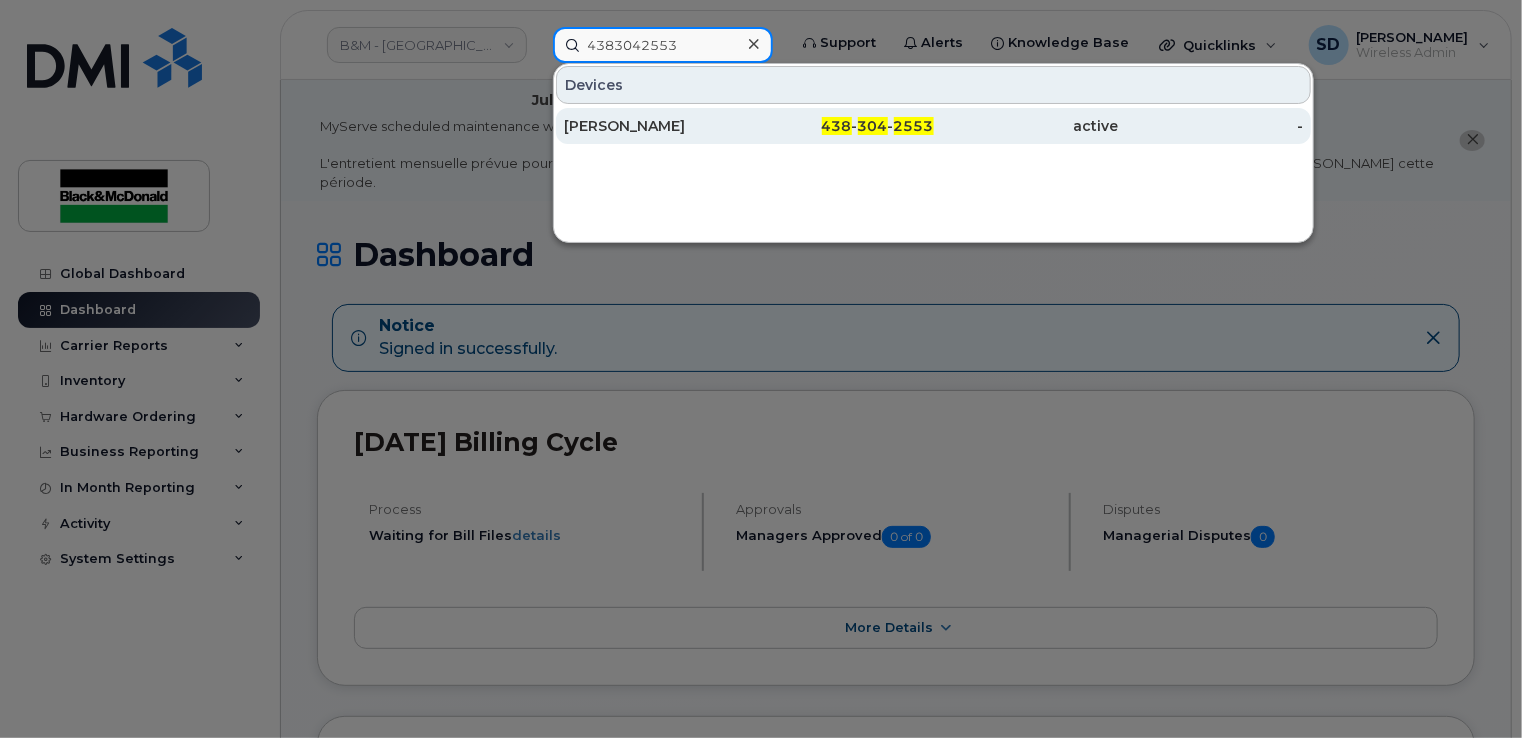 type on "4383042553" 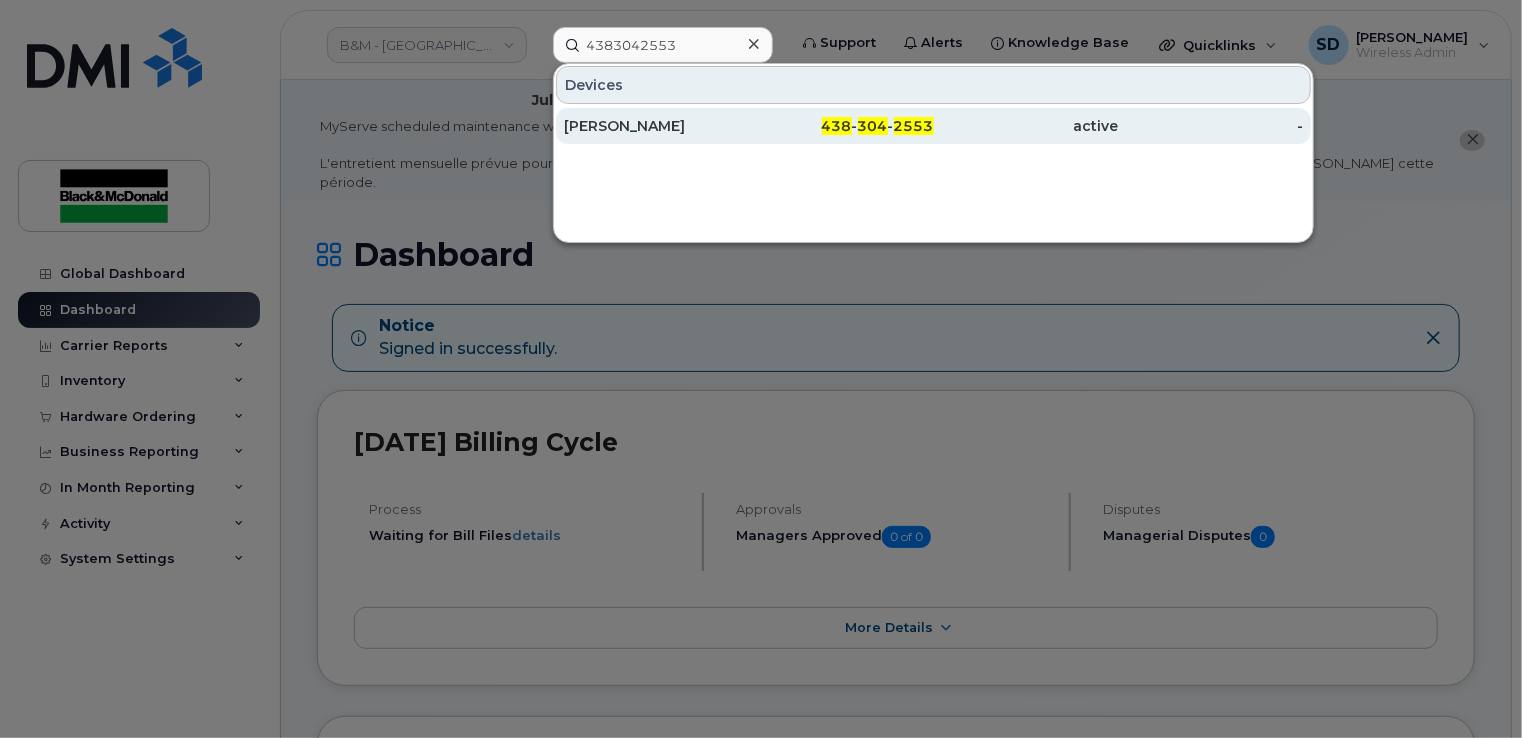 click on "[PERSON_NAME]" at bounding box center (656, 126) 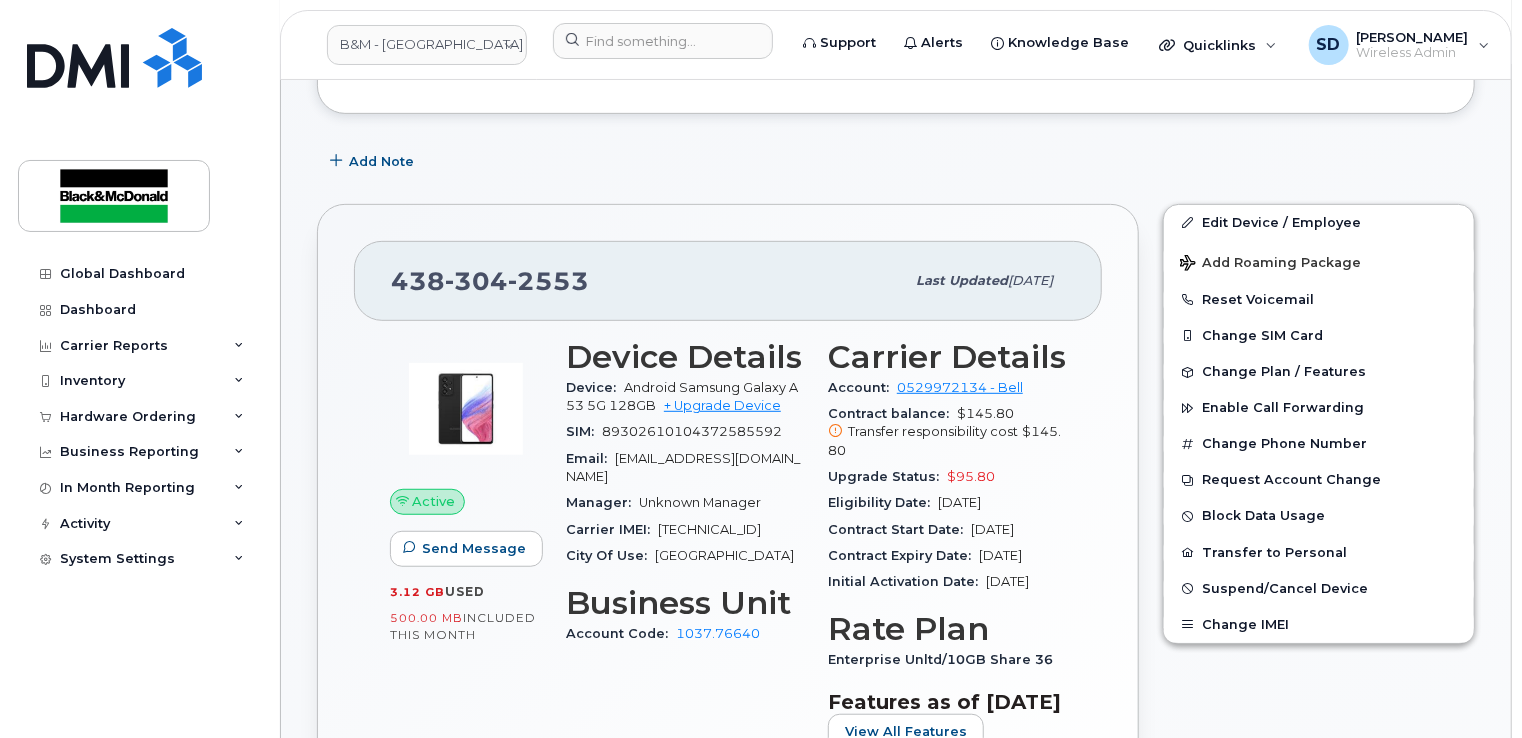 scroll, scrollTop: 400, scrollLeft: 0, axis: vertical 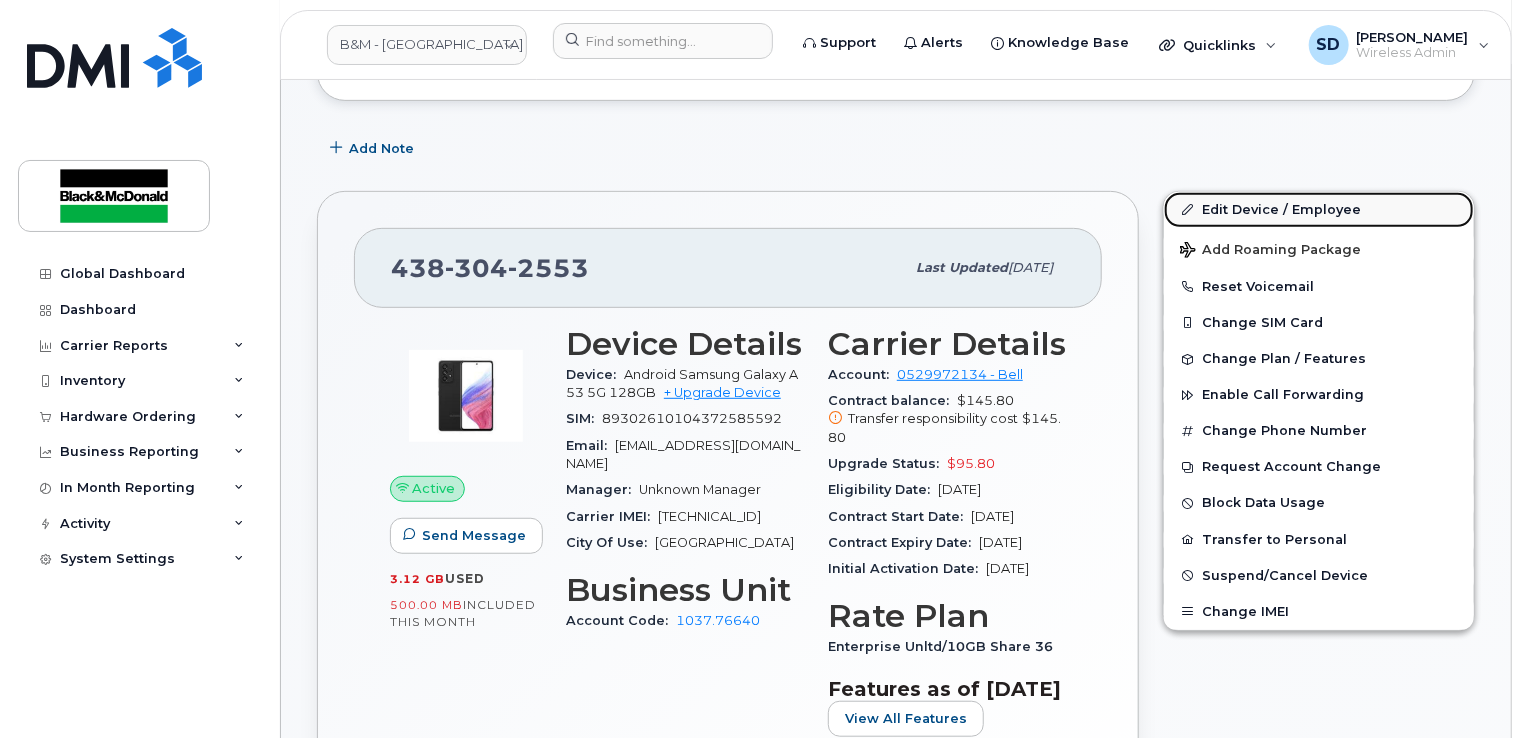 click on "Edit Device / Employee" at bounding box center (1319, 210) 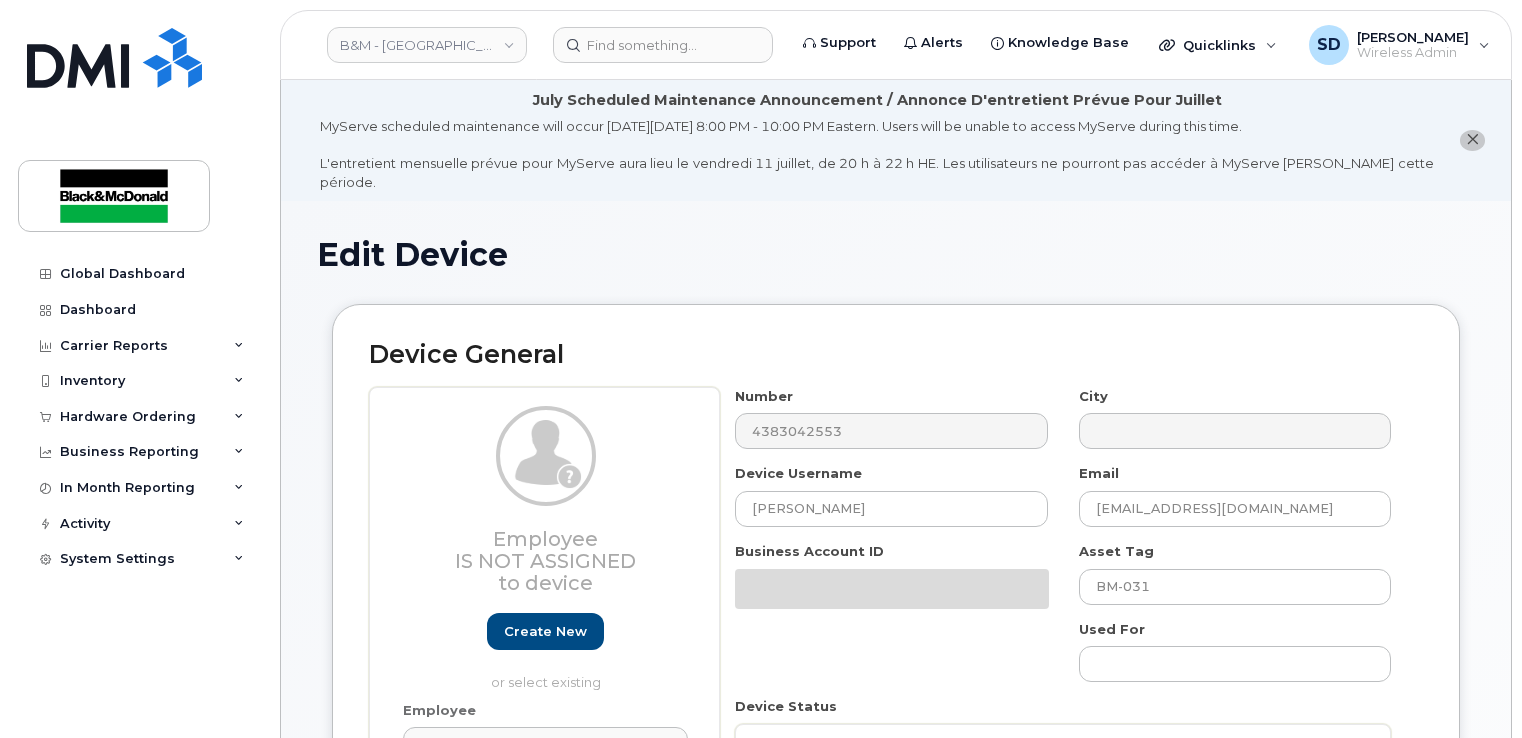 select on "15264200" 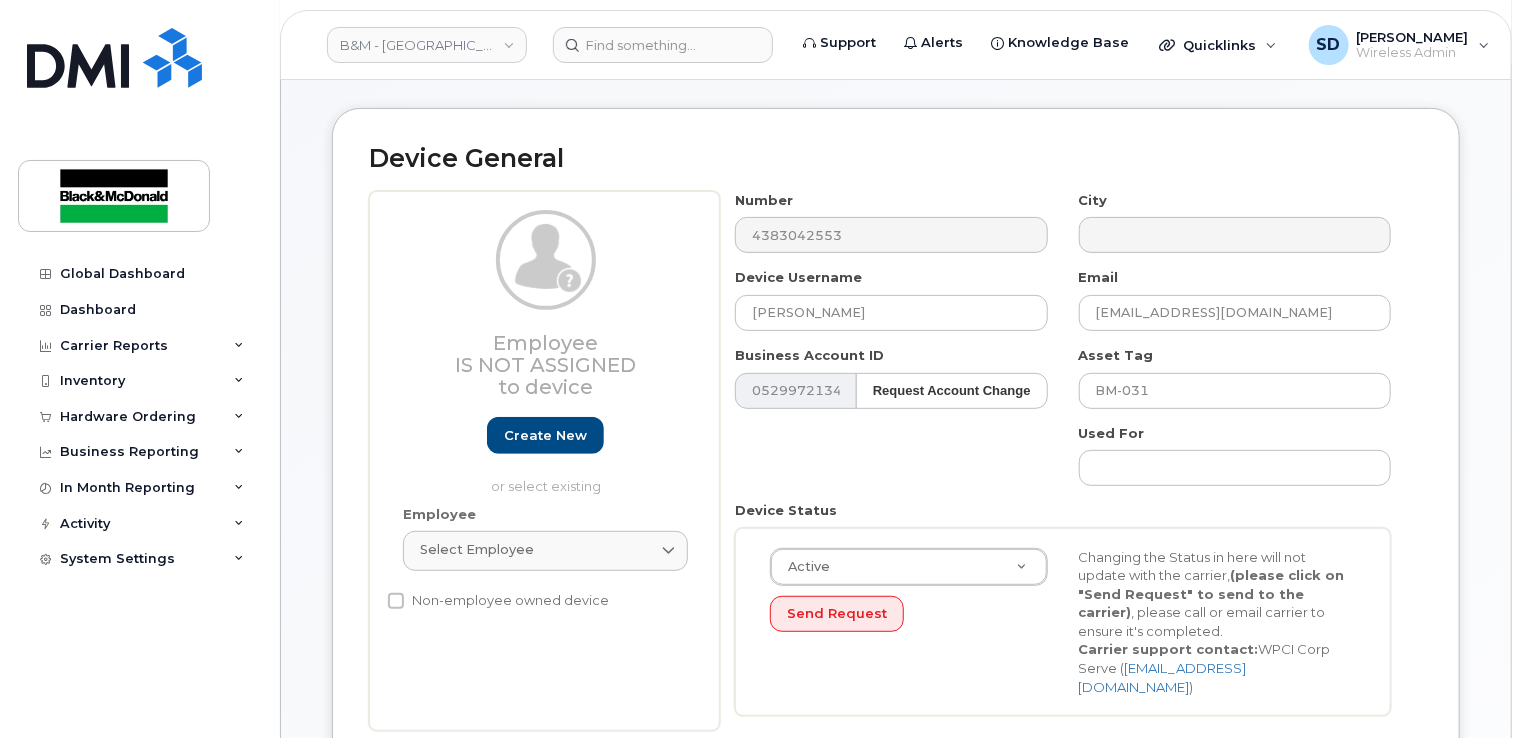 scroll, scrollTop: 200, scrollLeft: 0, axis: vertical 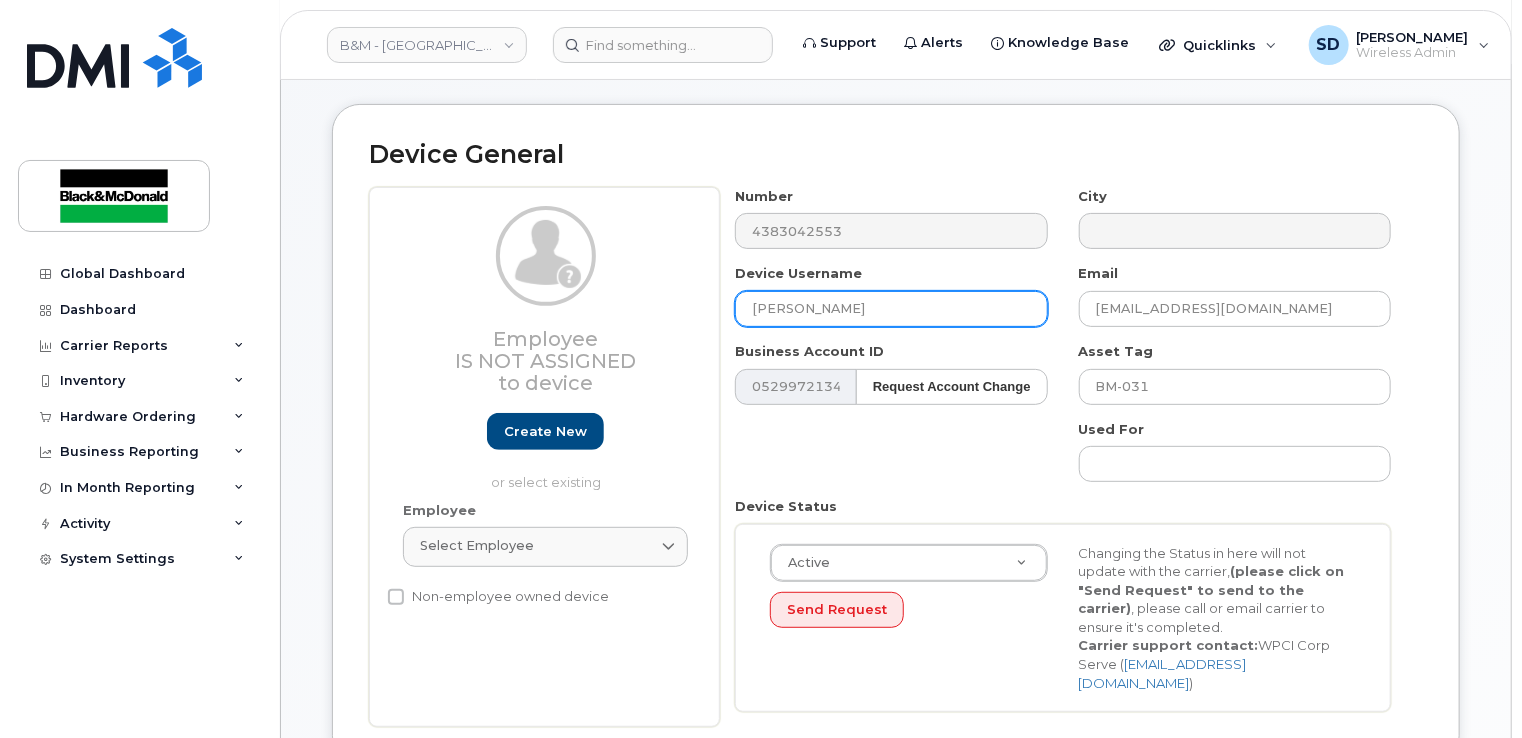 drag, startPoint x: 906, startPoint y: 292, endPoint x: 660, endPoint y: 289, distance: 246.0183 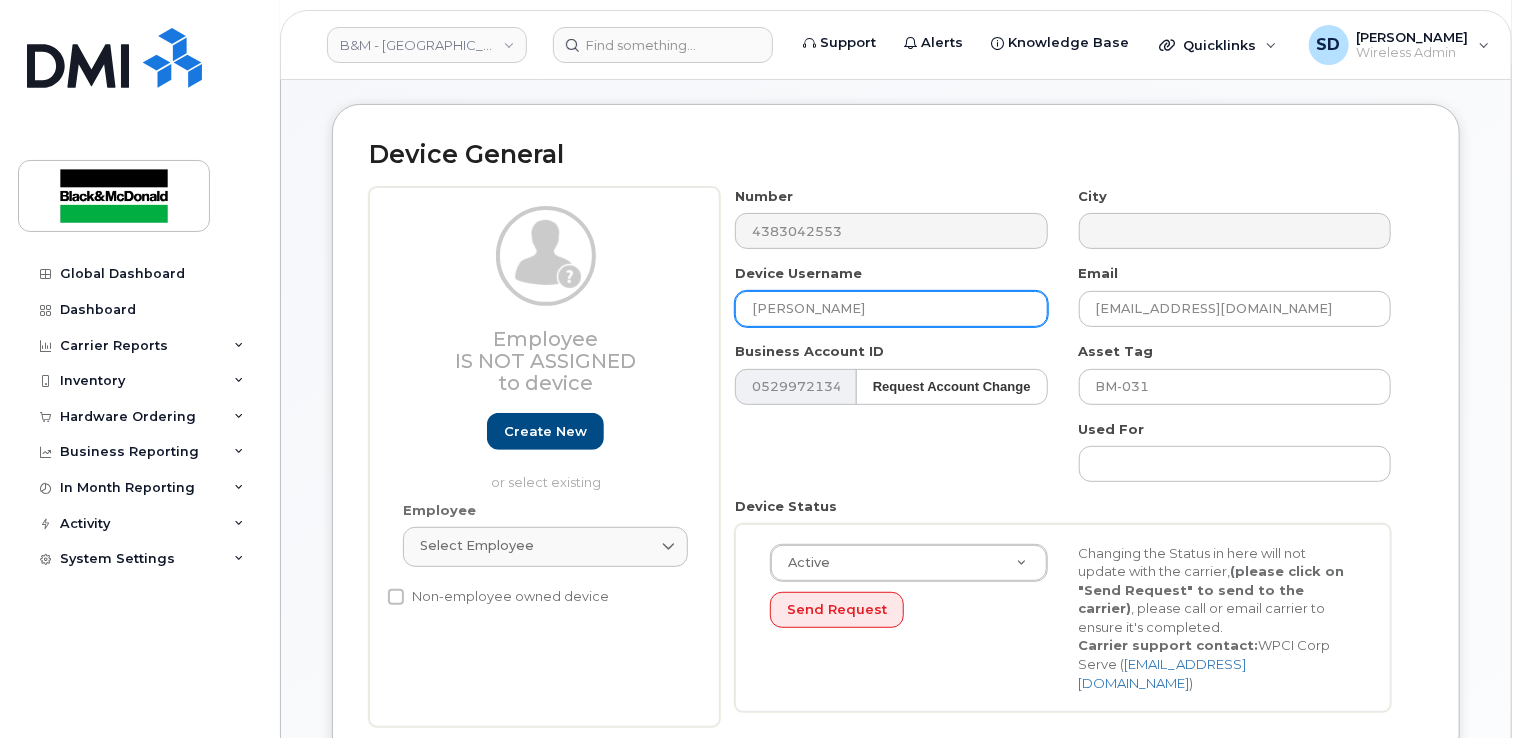 type on "Maryam Hada" 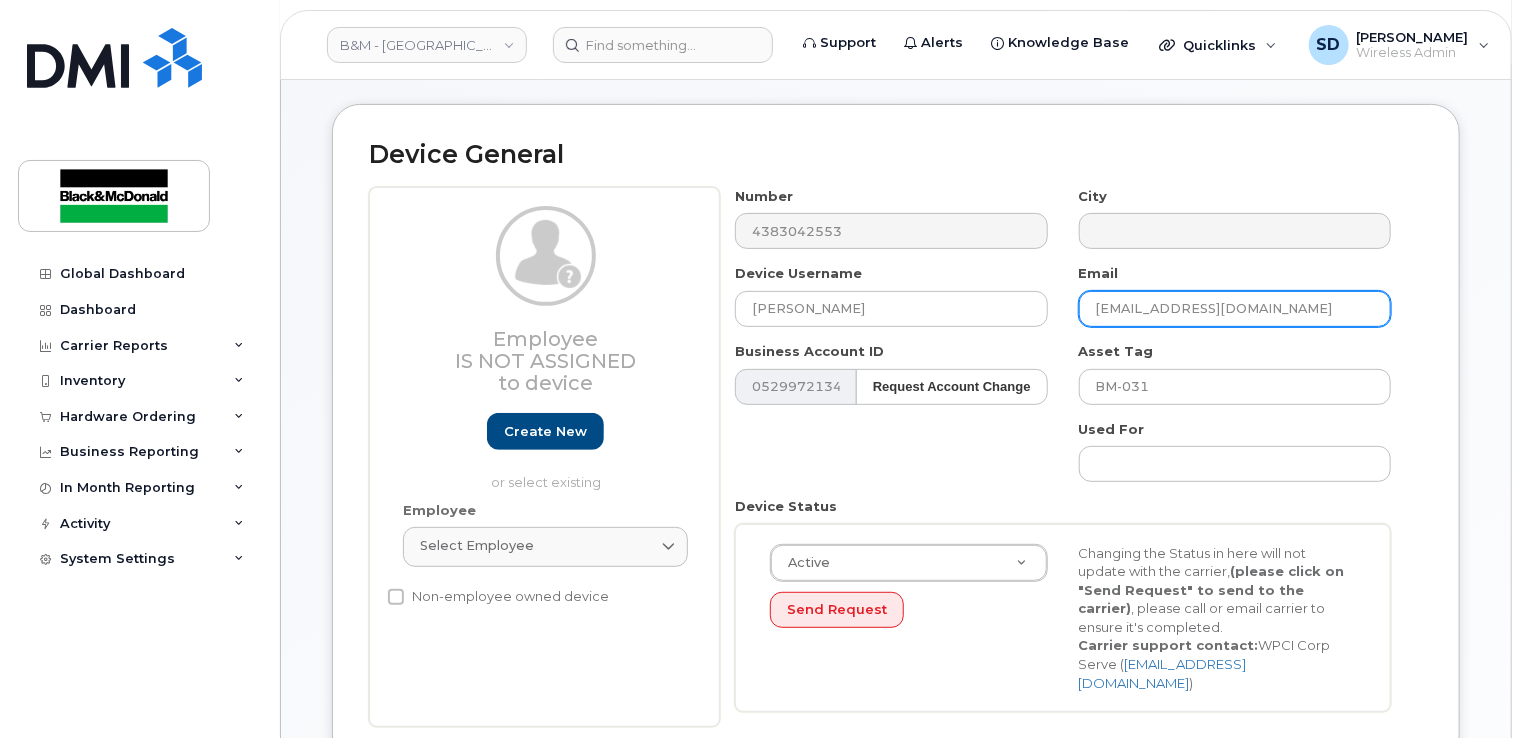 paste on "[EMAIL_ADDRESS][DOMAIN_NAME]" 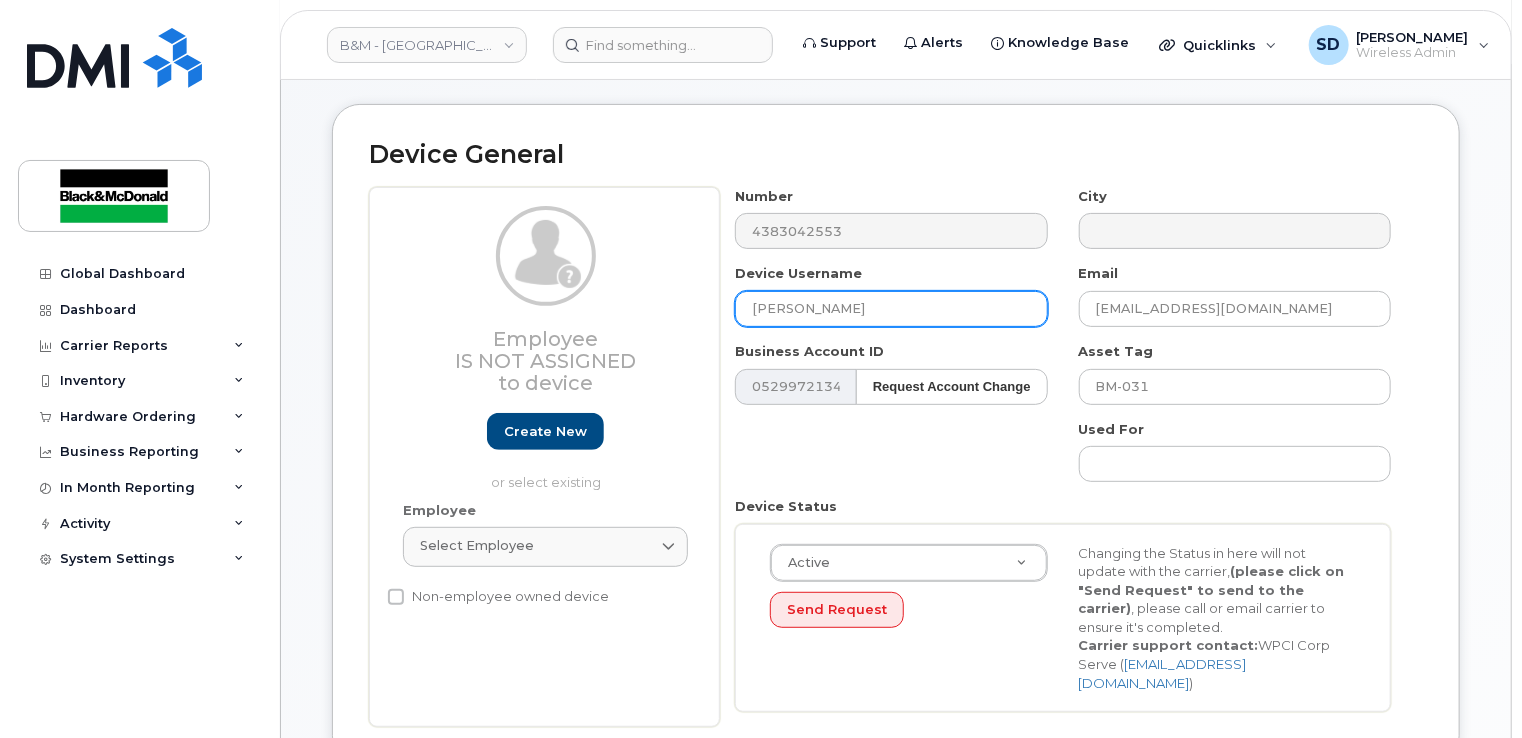 click on "Maryam Hada" at bounding box center (891, 309) 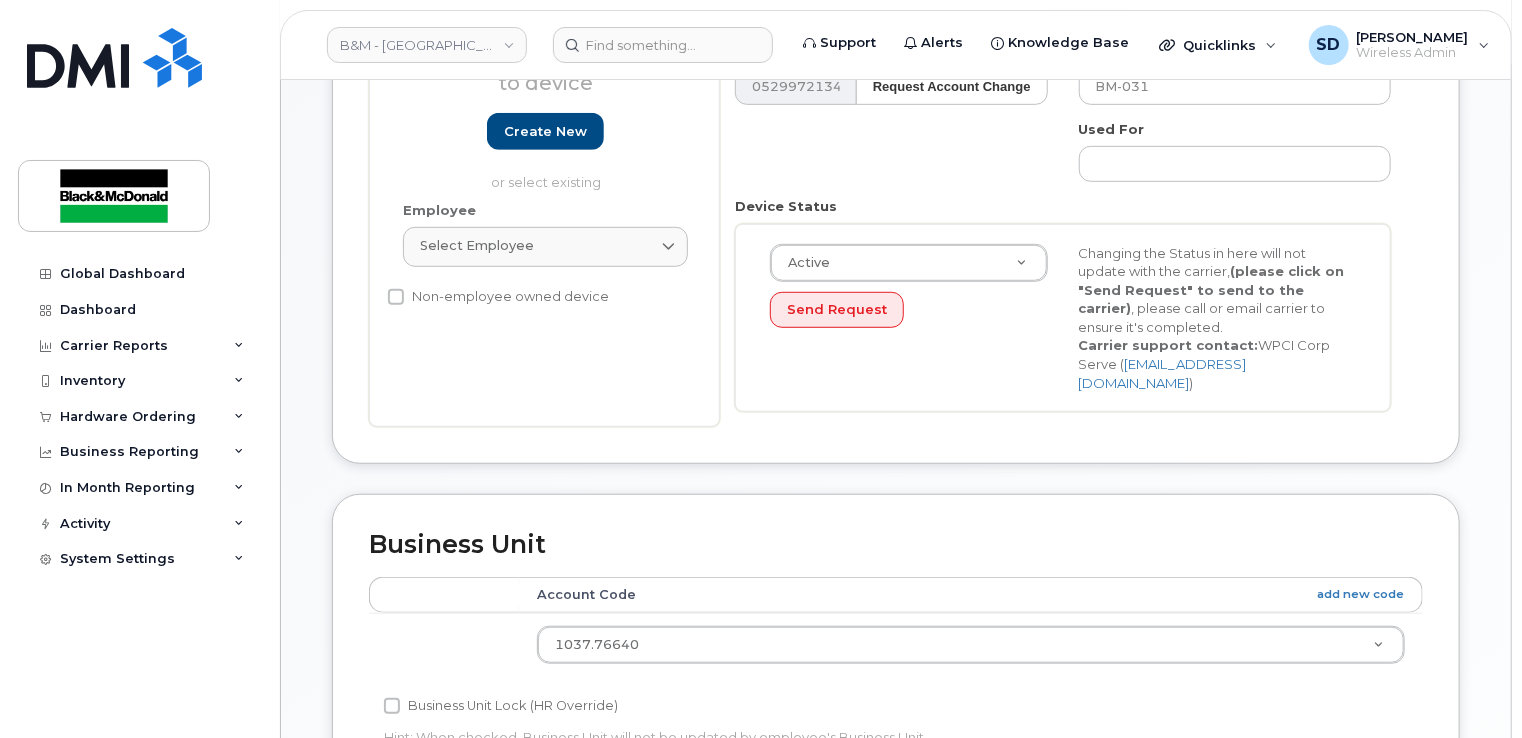 scroll, scrollTop: 600, scrollLeft: 0, axis: vertical 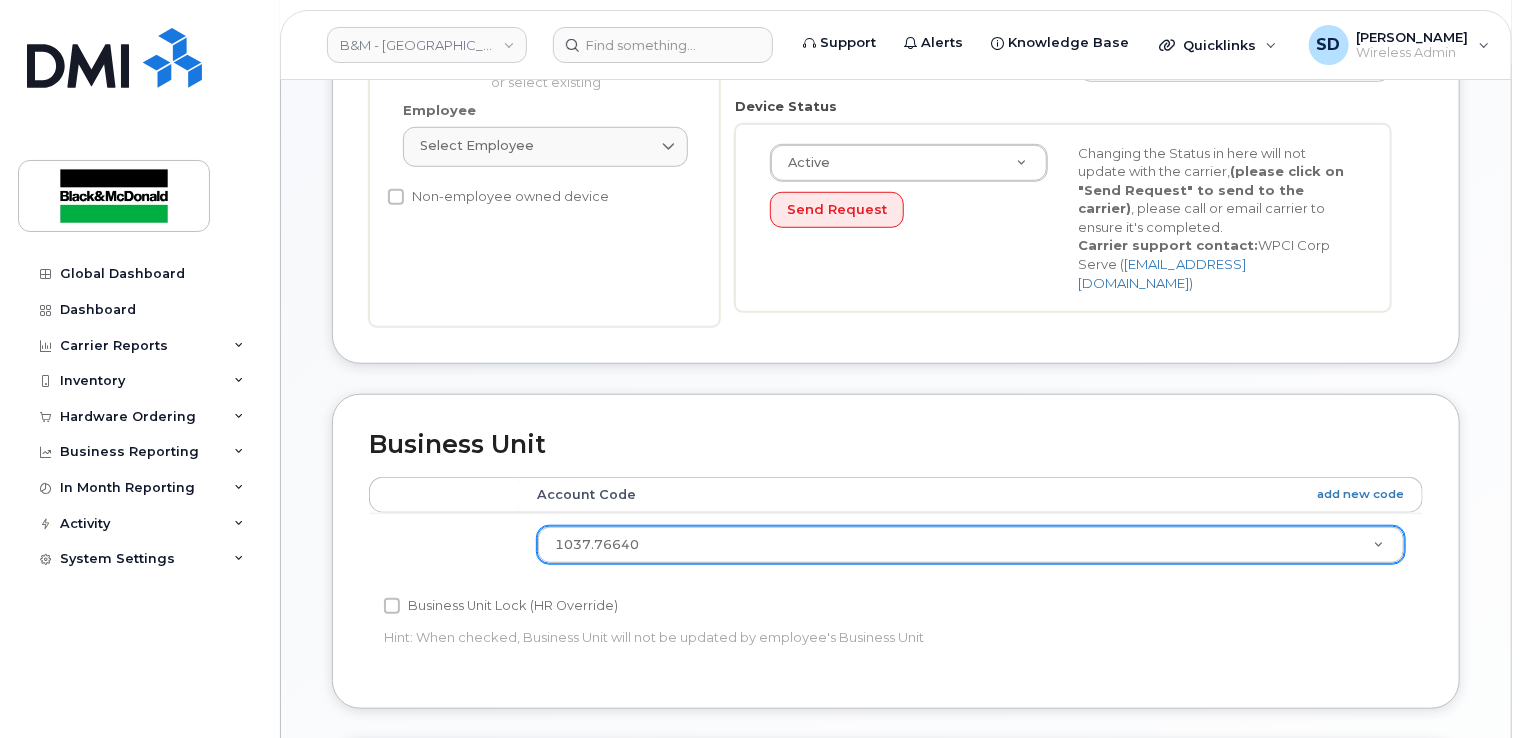 type on "[PERSON_NAME]" 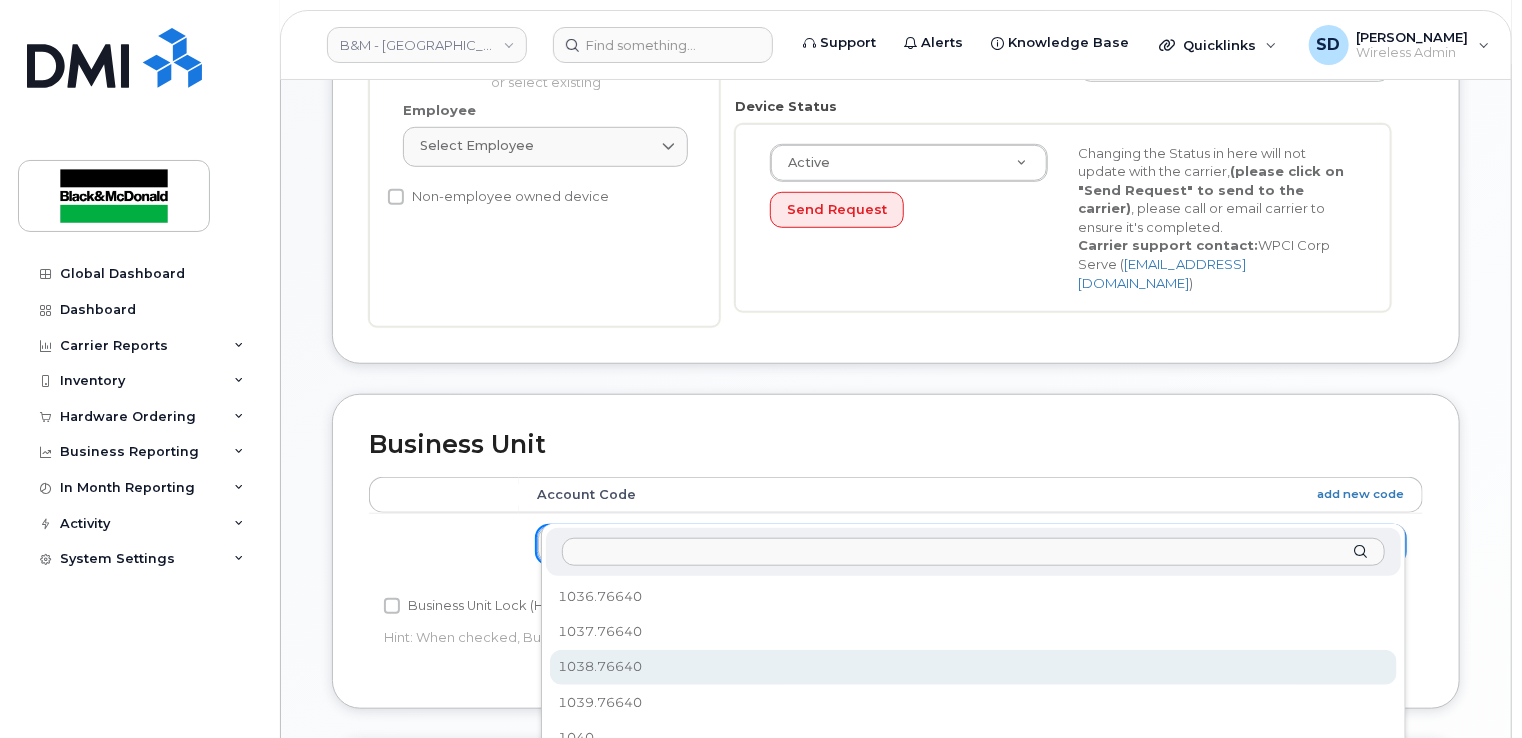 scroll, scrollTop: 153, scrollLeft: 0, axis: vertical 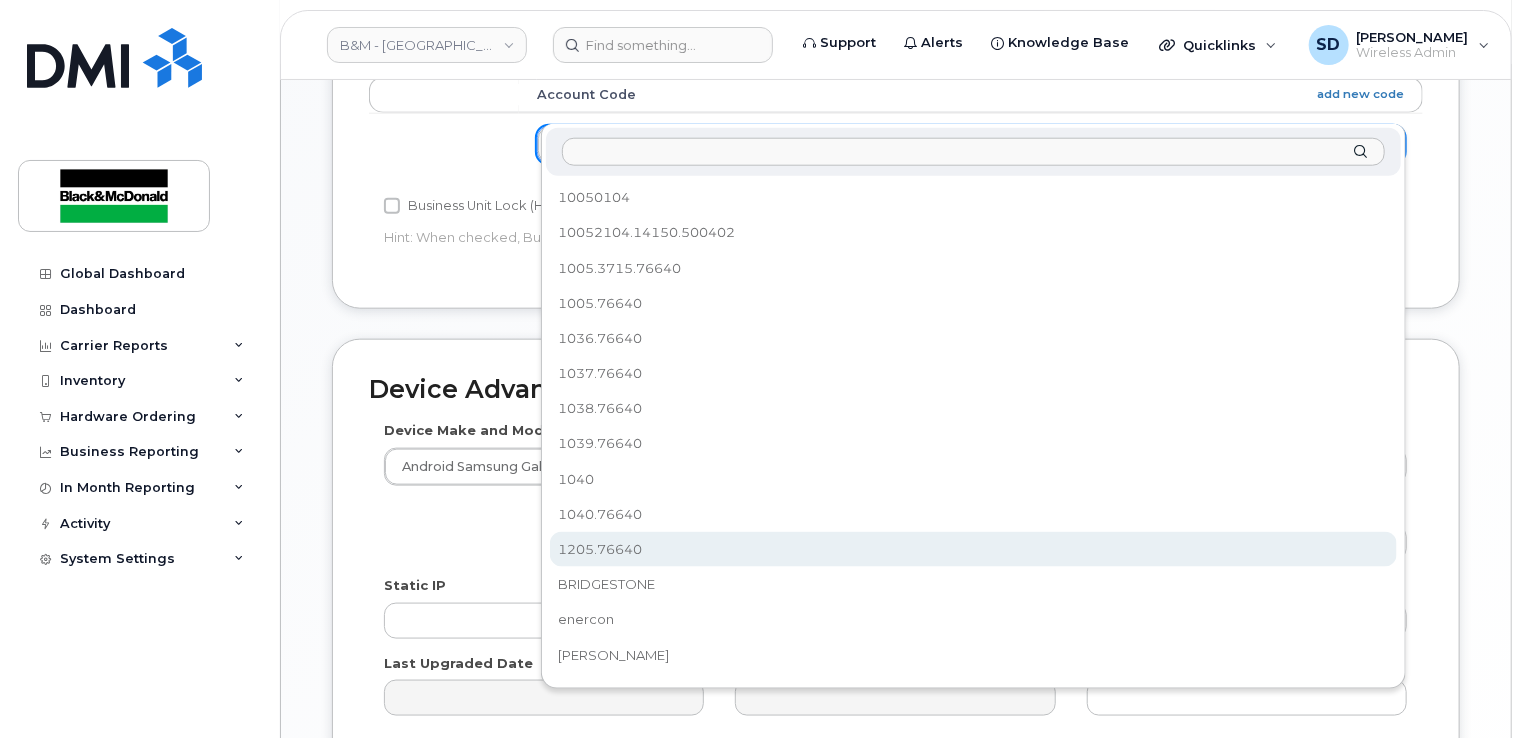 select on "91393" 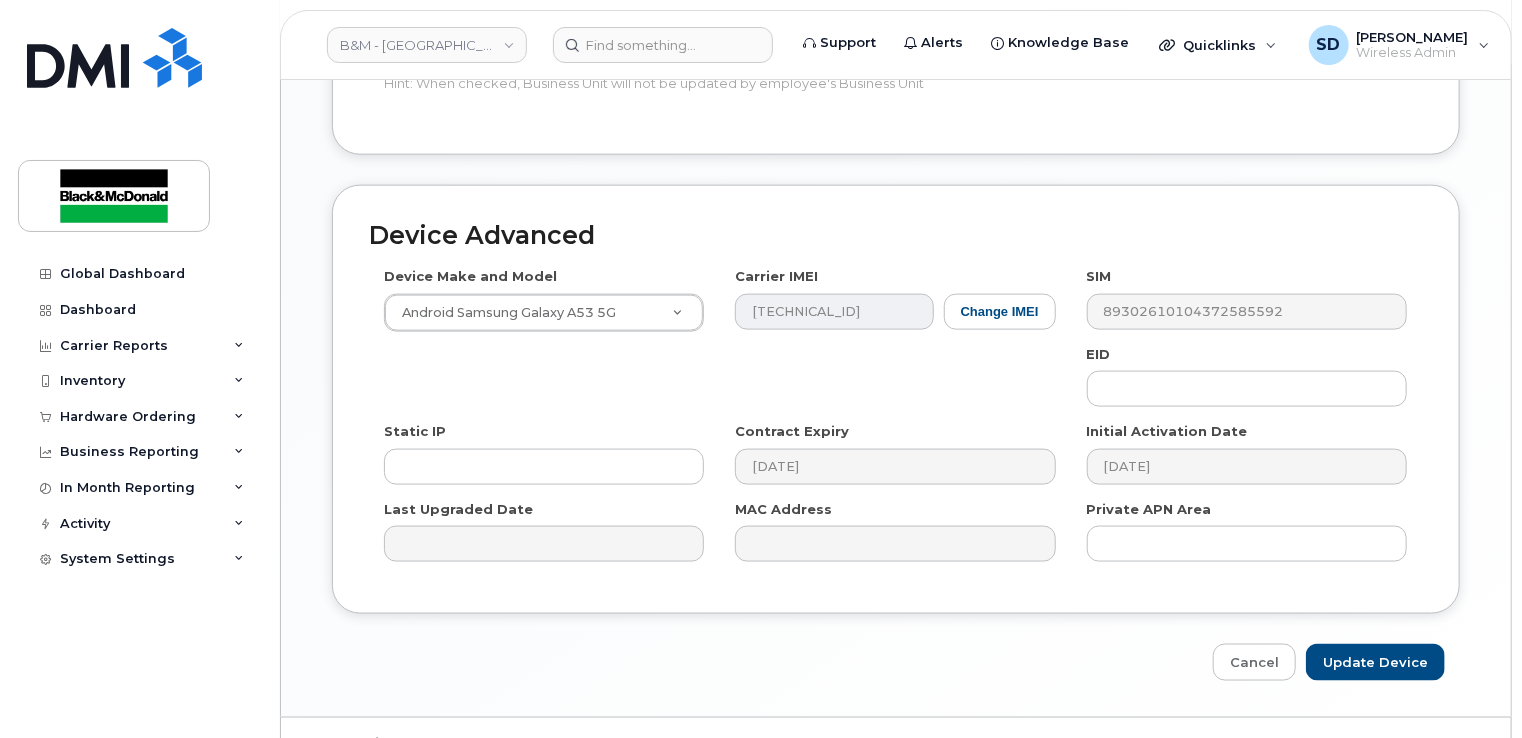 scroll, scrollTop: 1156, scrollLeft: 0, axis: vertical 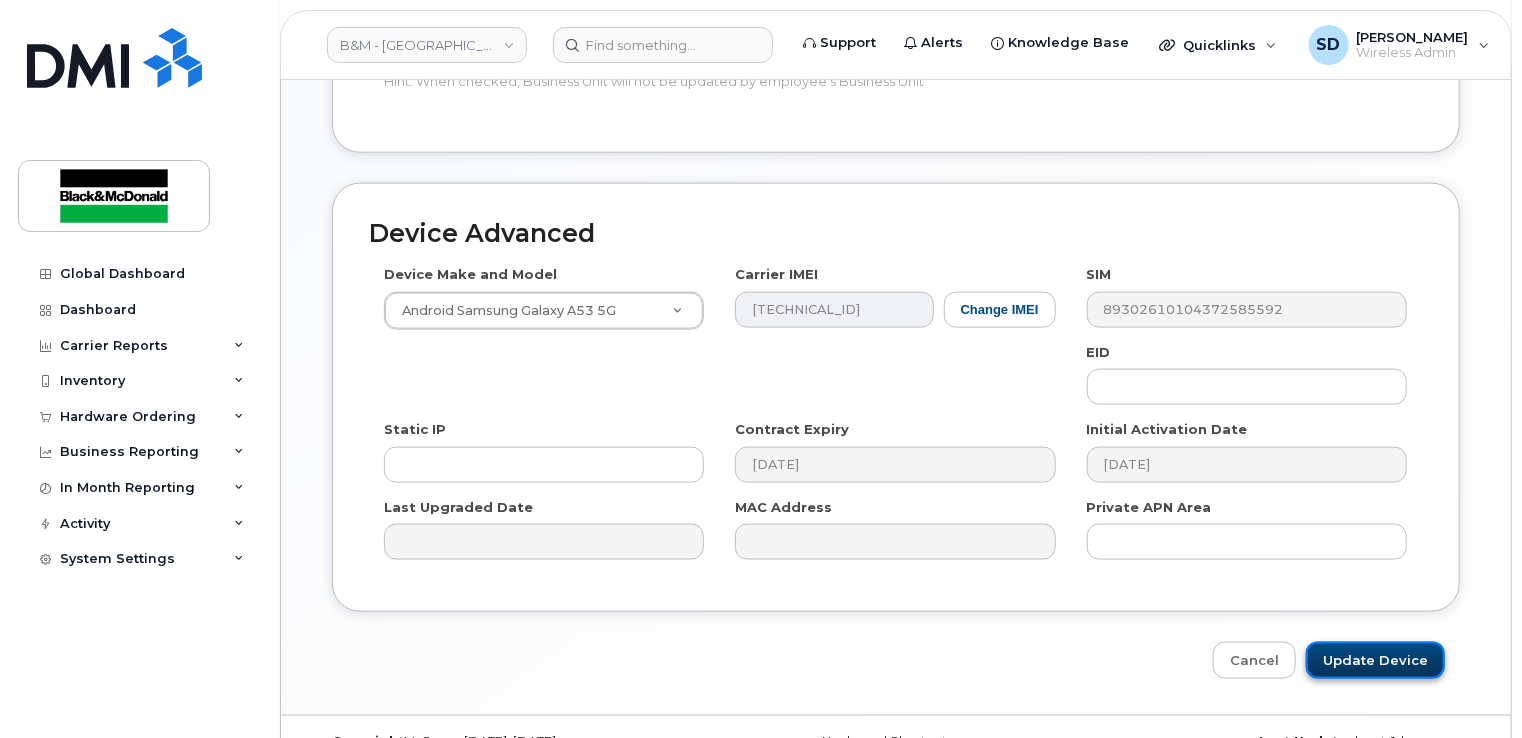 click on "Update Device" at bounding box center (1375, 660) 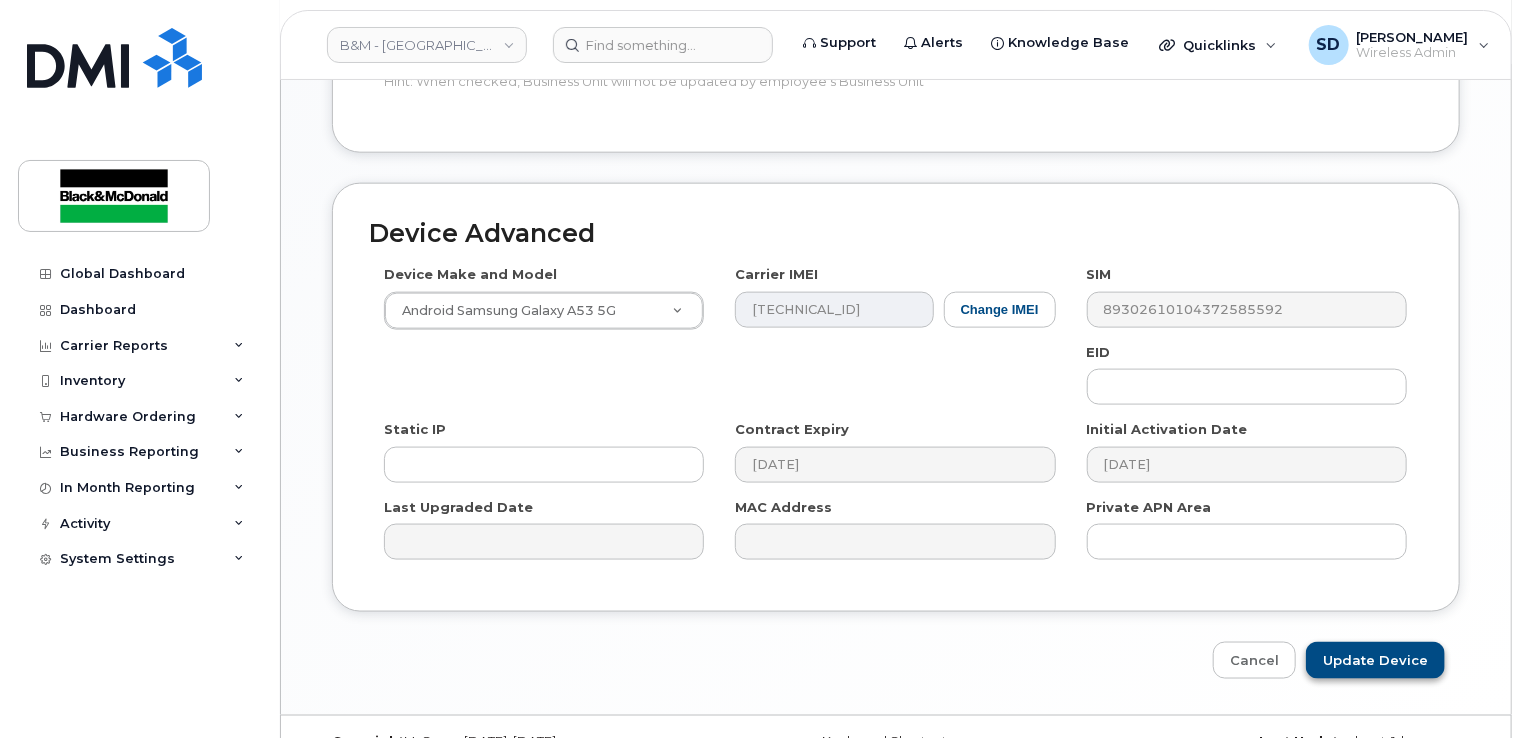 type on "Saving..." 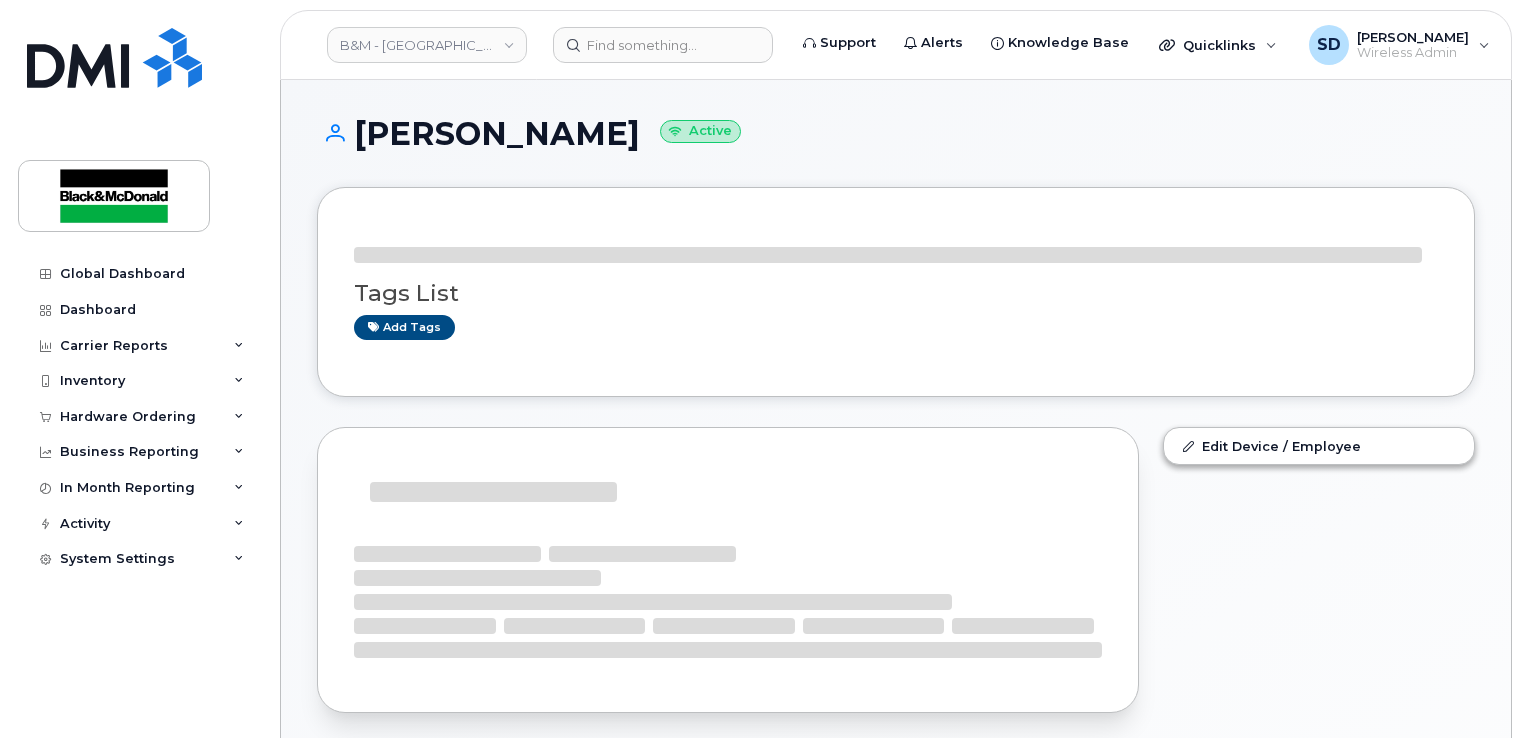 scroll, scrollTop: 0, scrollLeft: 0, axis: both 